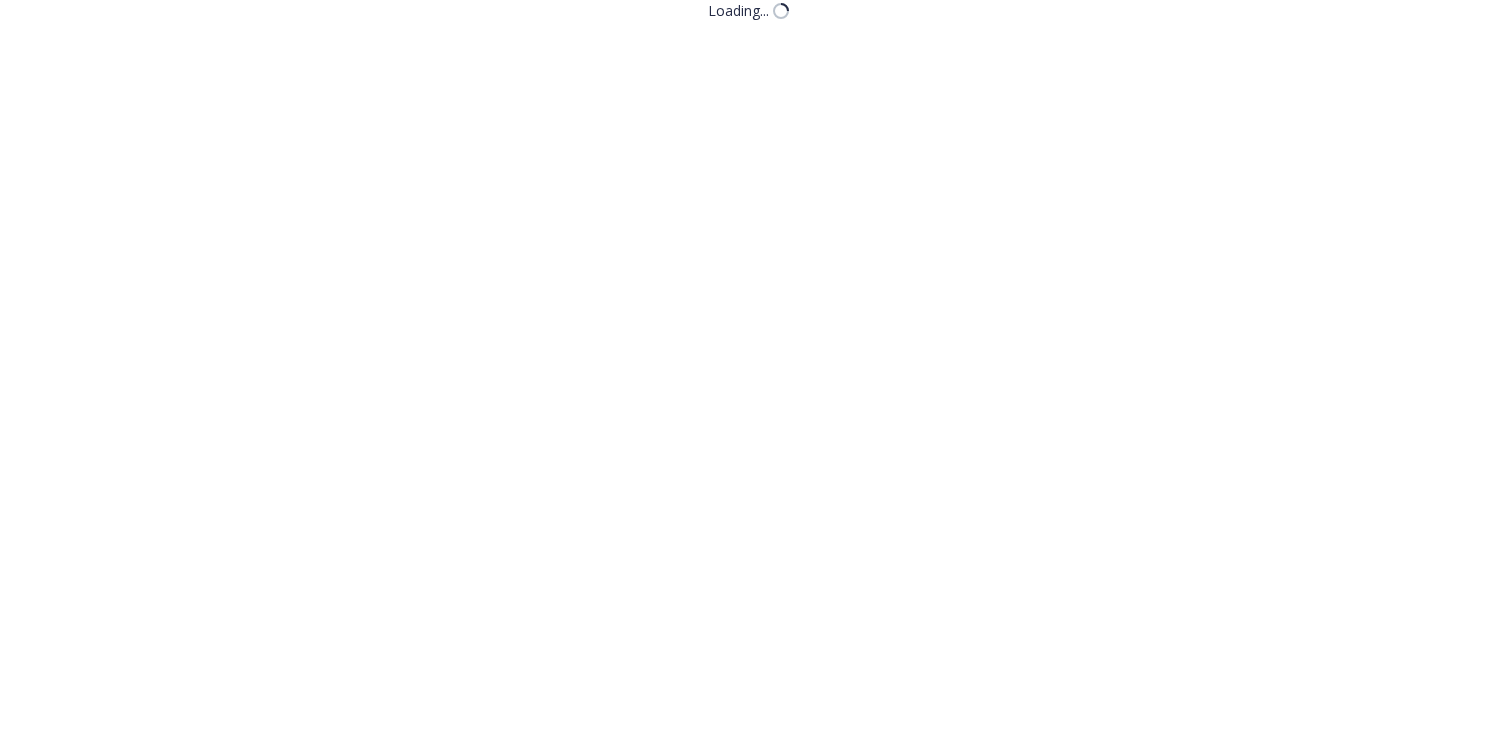 scroll, scrollTop: 0, scrollLeft: 0, axis: both 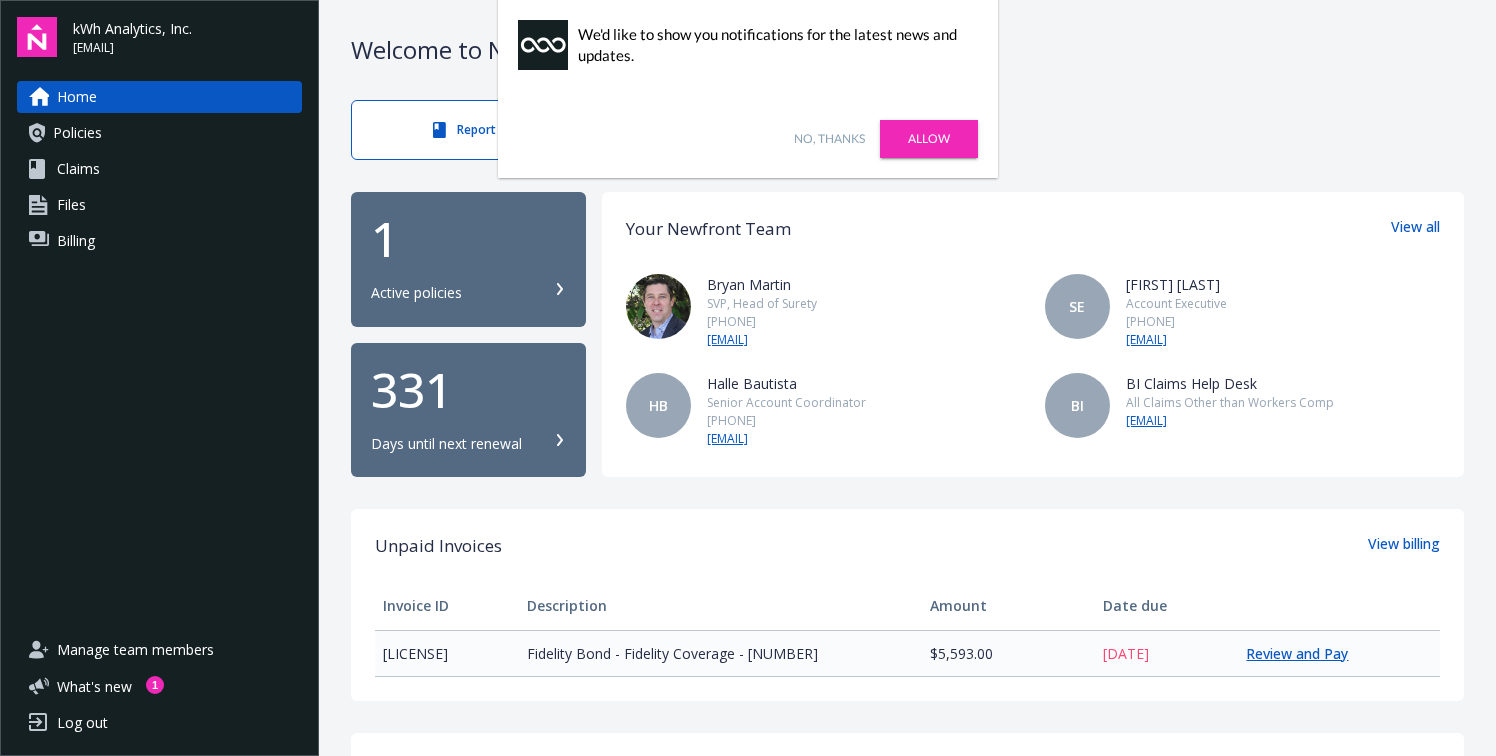 click on "Review and Pay" at bounding box center [1305, 653] 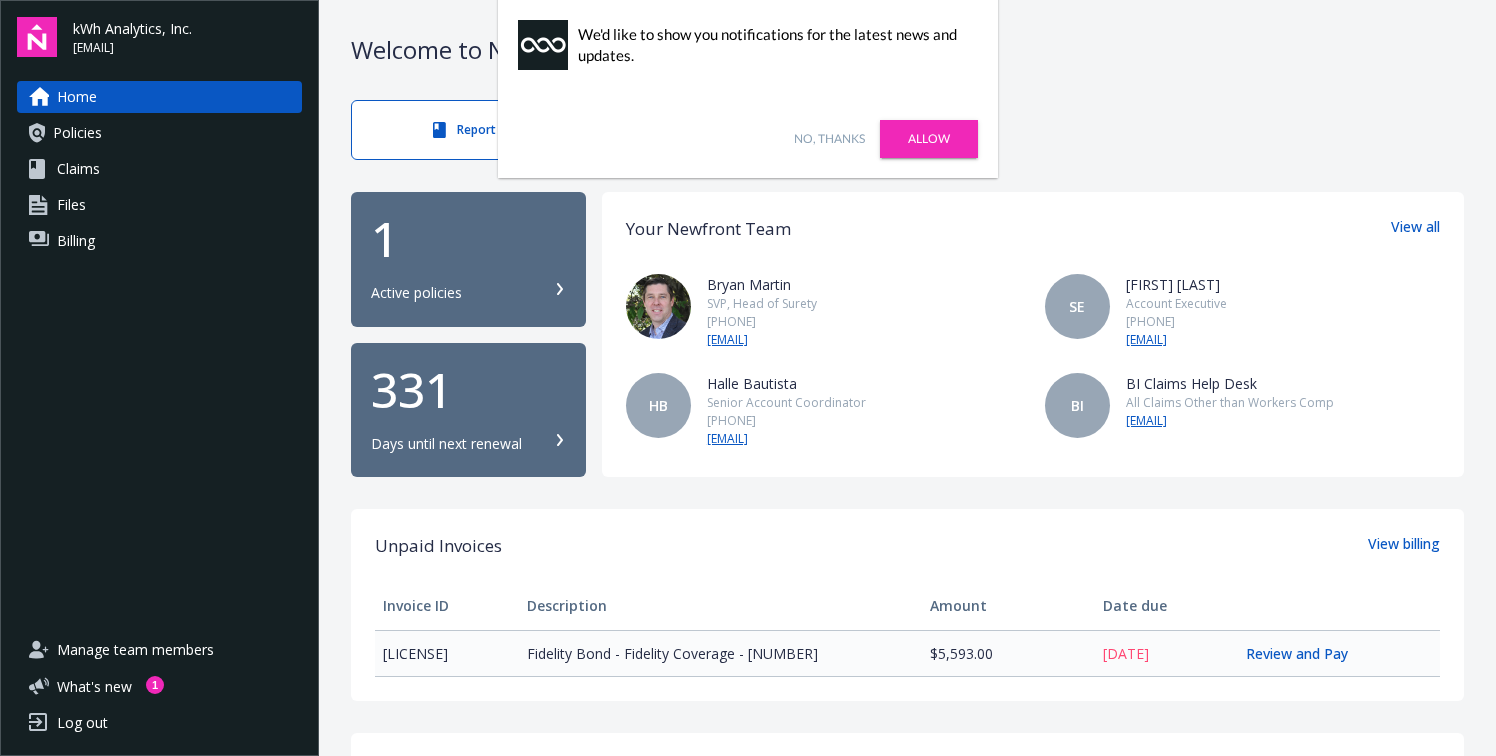 click on "1 Active policies" at bounding box center [468, 259] 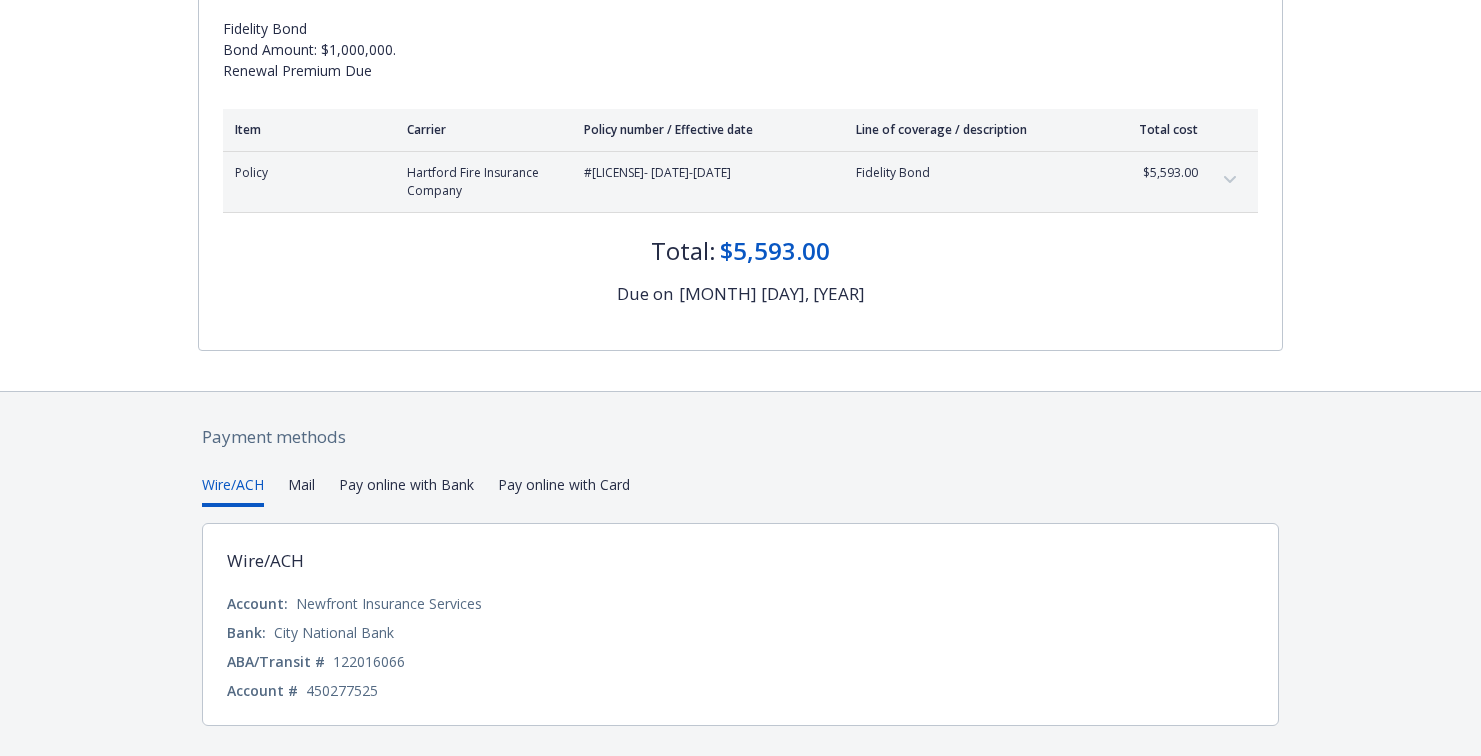 scroll, scrollTop: 316, scrollLeft: 0, axis: vertical 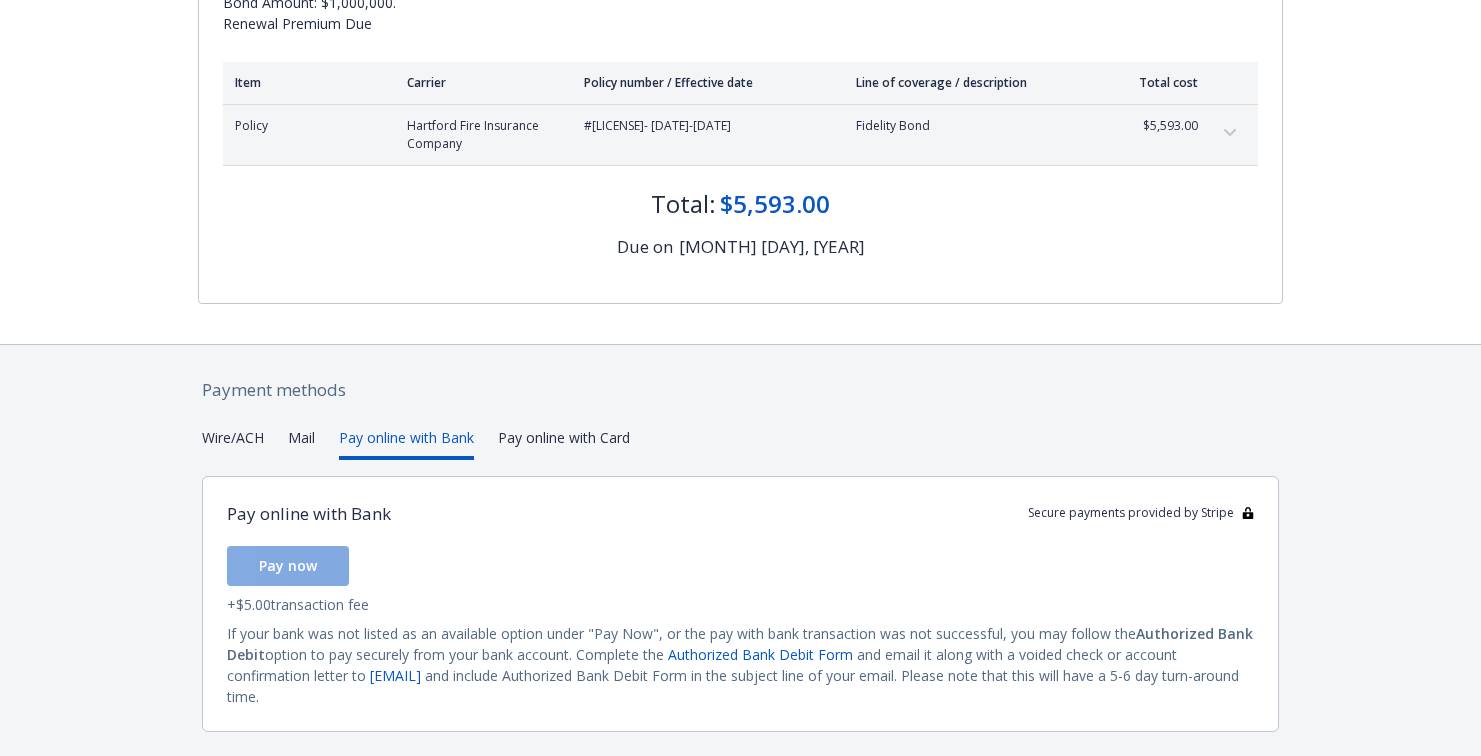 click on "Pay online with Bank" at bounding box center (406, 443) 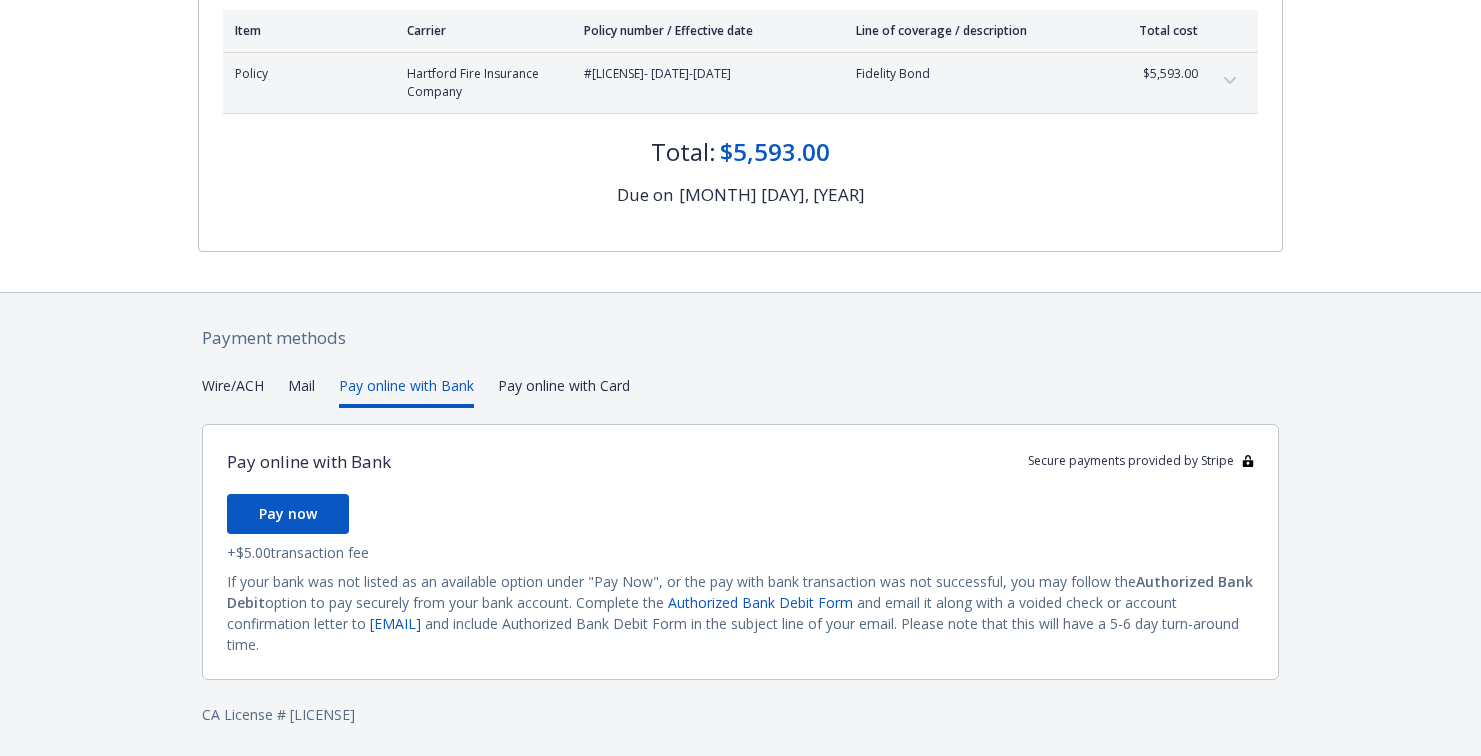 scroll, scrollTop: 369, scrollLeft: 0, axis: vertical 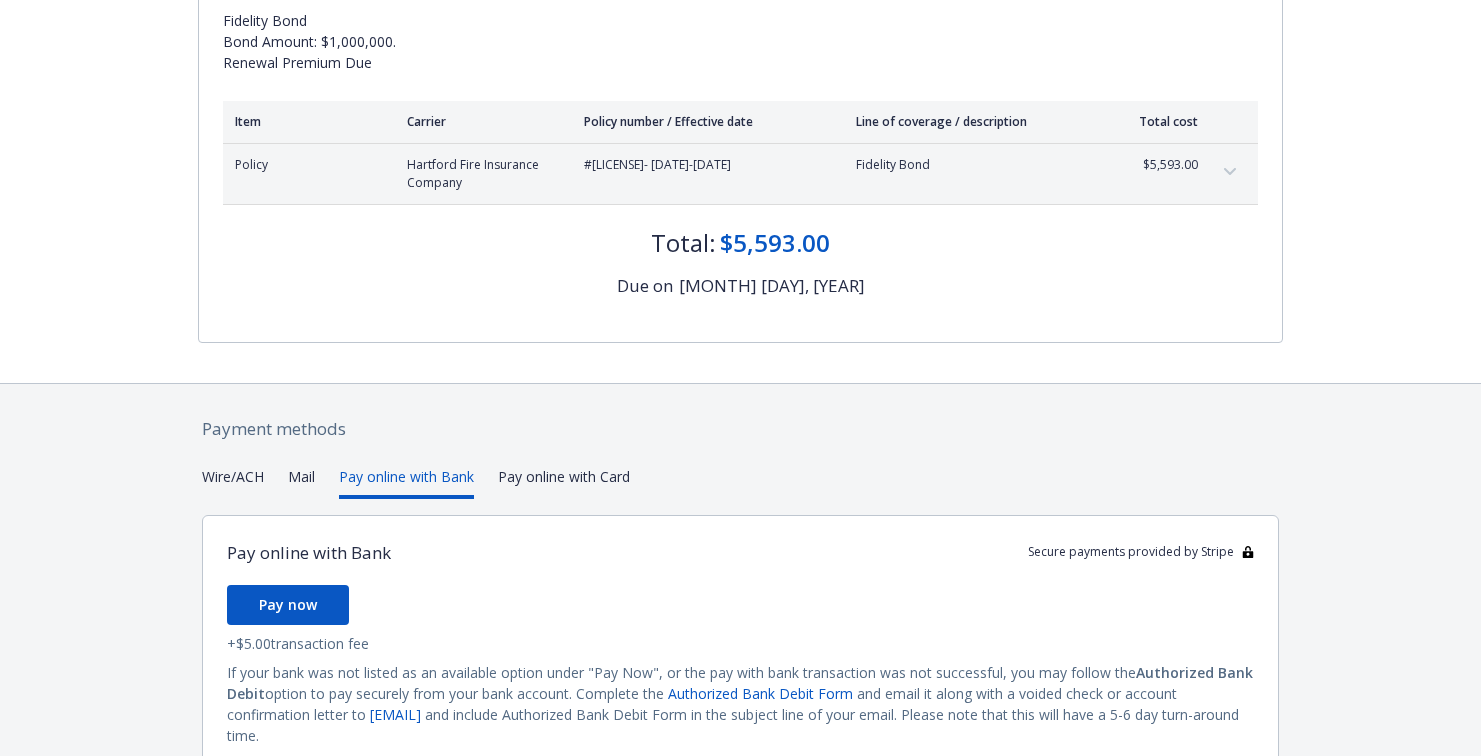 click on "Payment methods Wire/ACH Mail Pay online with Bank Pay online with Card Pay online with Bank Secure payments provided by Stripe Pay now + $5.00  transaction fee If your bank was not listed as an available option under "Pay Now", or the pay with bank transaction was not successful, you may follow the  Authorized Bank Debit  option to pay securely from your bank account. Complete the   Authorized Bank Debit Form   and email it along with a voided check or account confirmation letter to   ap@newfront.com   and include Authorized Bank Debit Form in the subject line of your email. Please note that this will have a 5-6 day turn-around time. CA License # 0H55918" at bounding box center [740, 616] 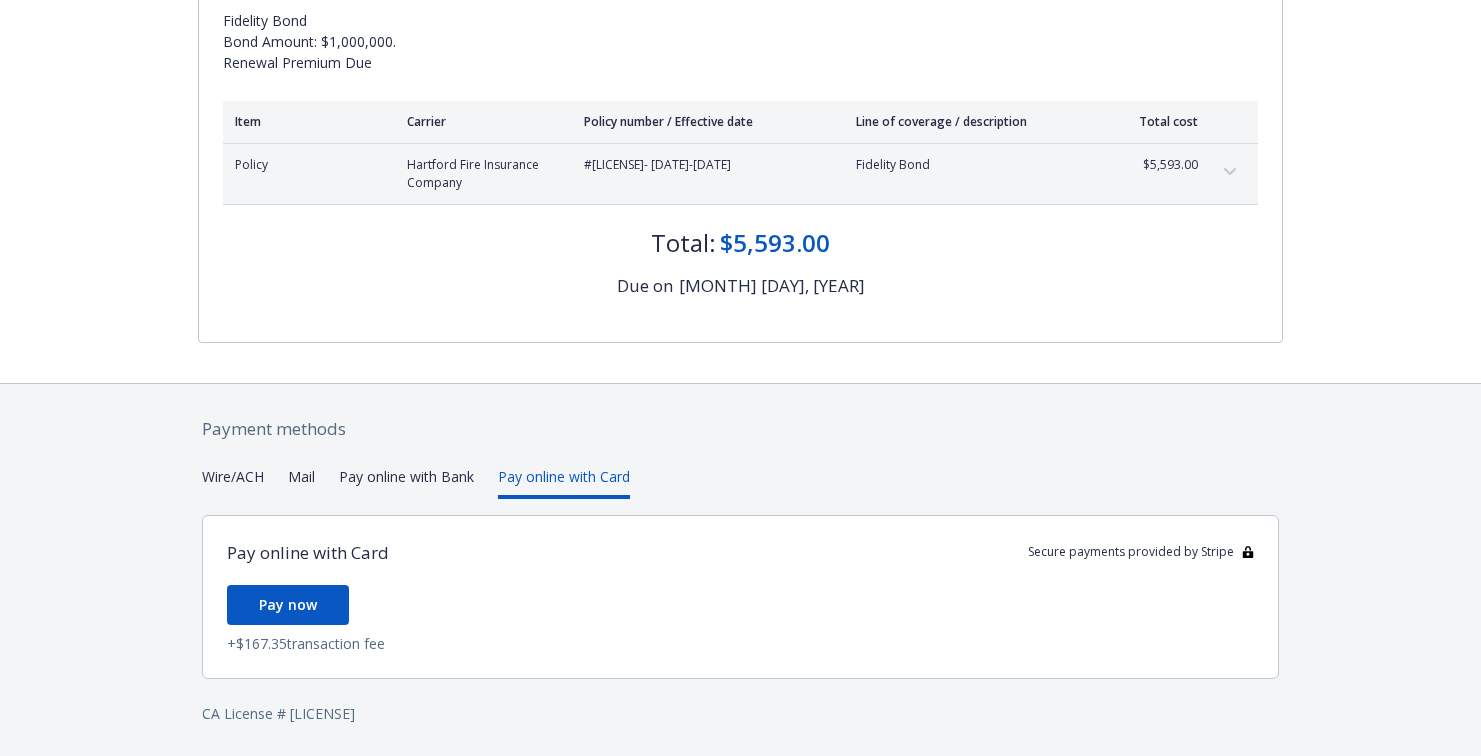 click on "Pay online with Bank" at bounding box center (406, 482) 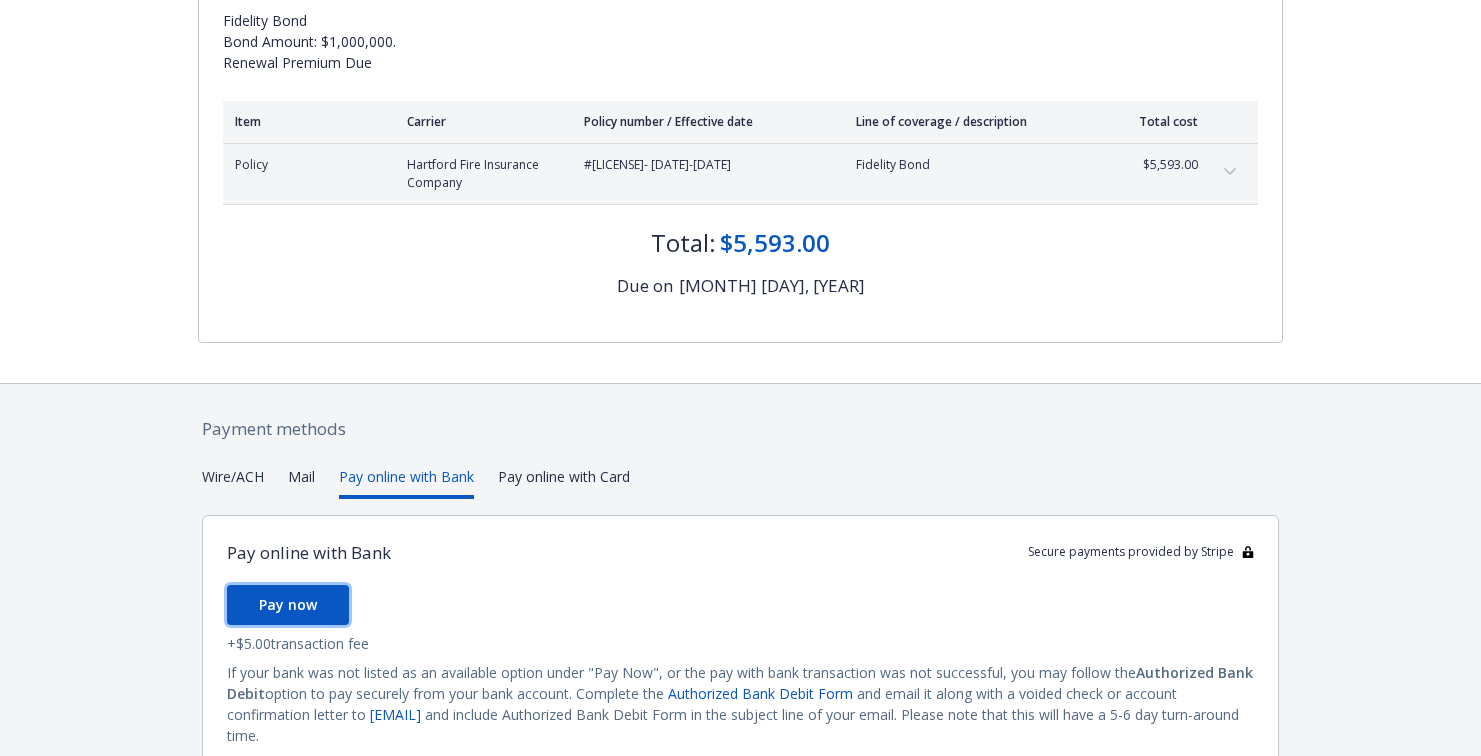 click on "Pay now" at bounding box center [288, 605] 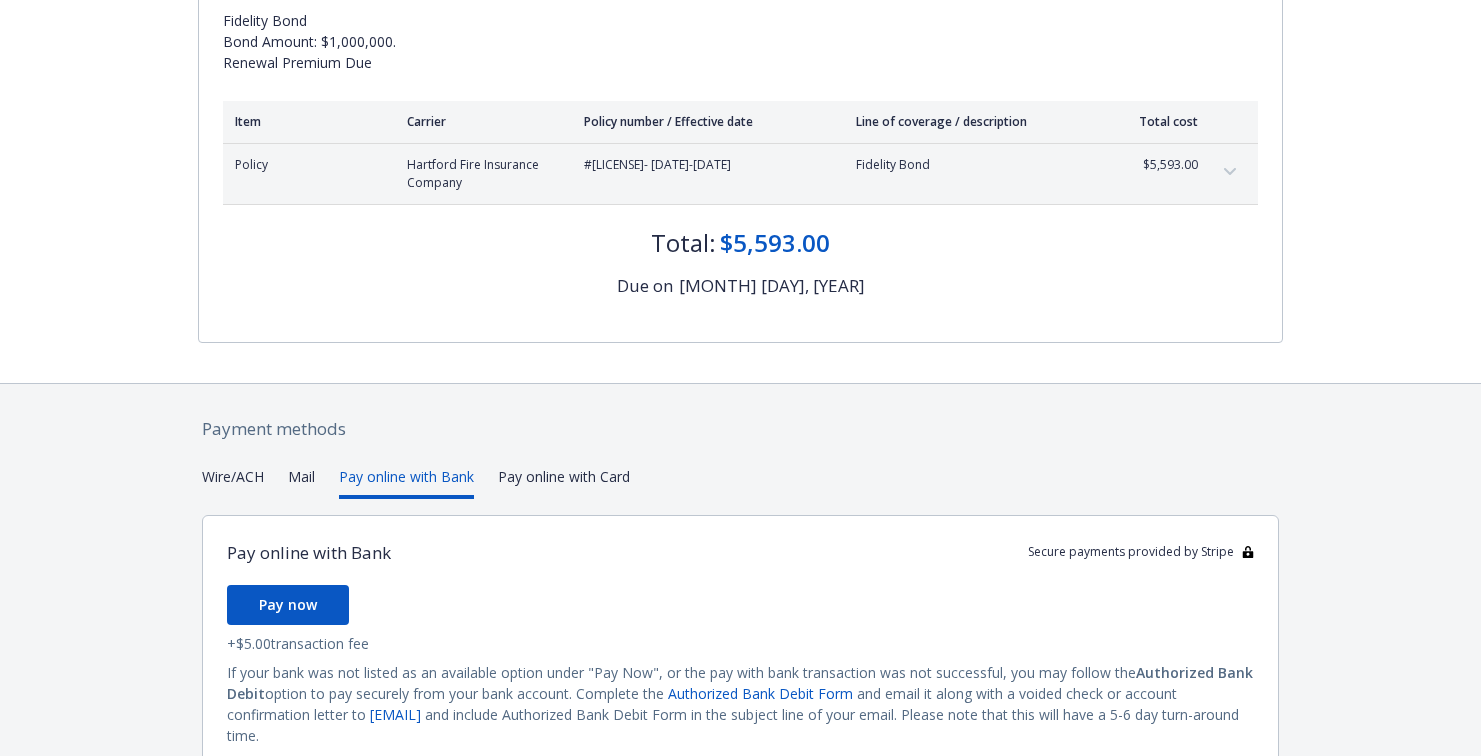click on "Pay online with Card" at bounding box center (564, 482) 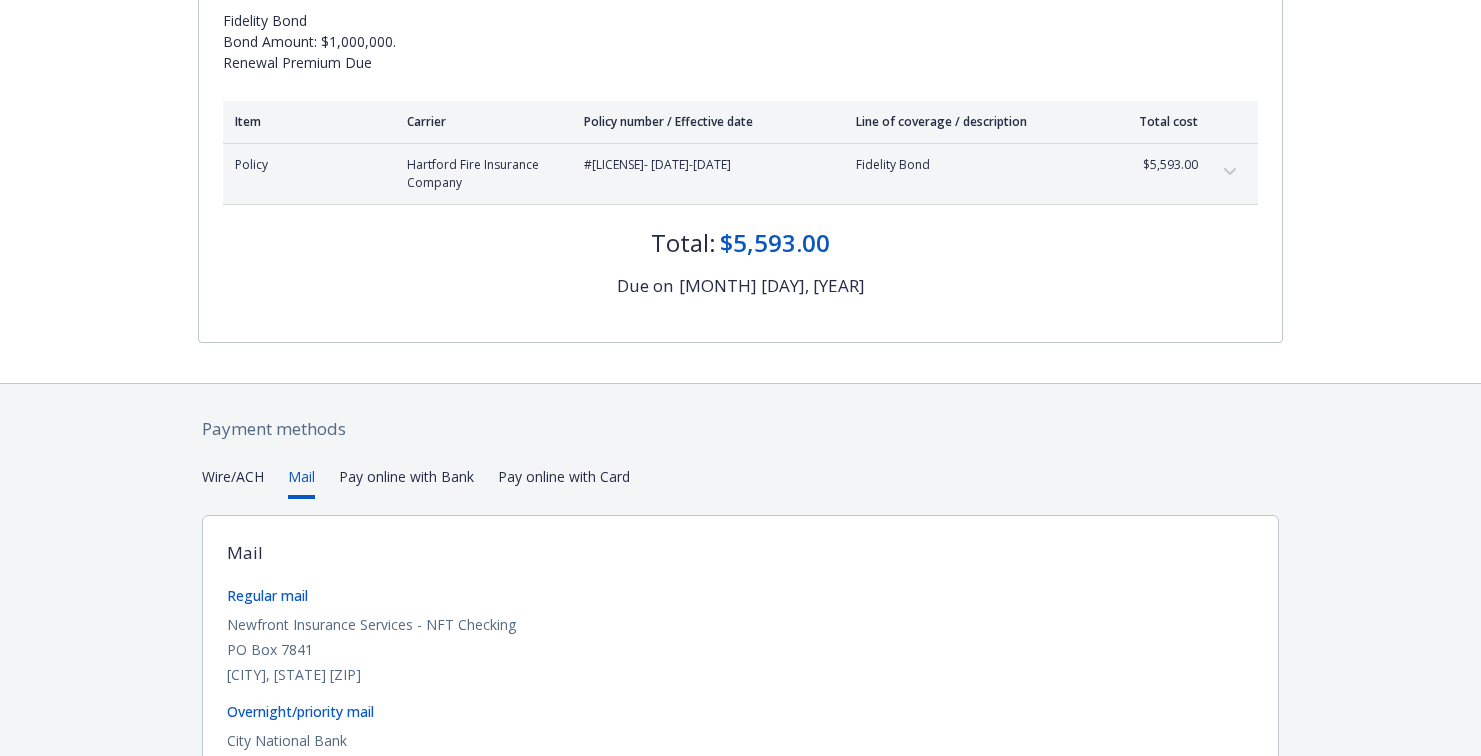 click on "Mail" at bounding box center (301, 482) 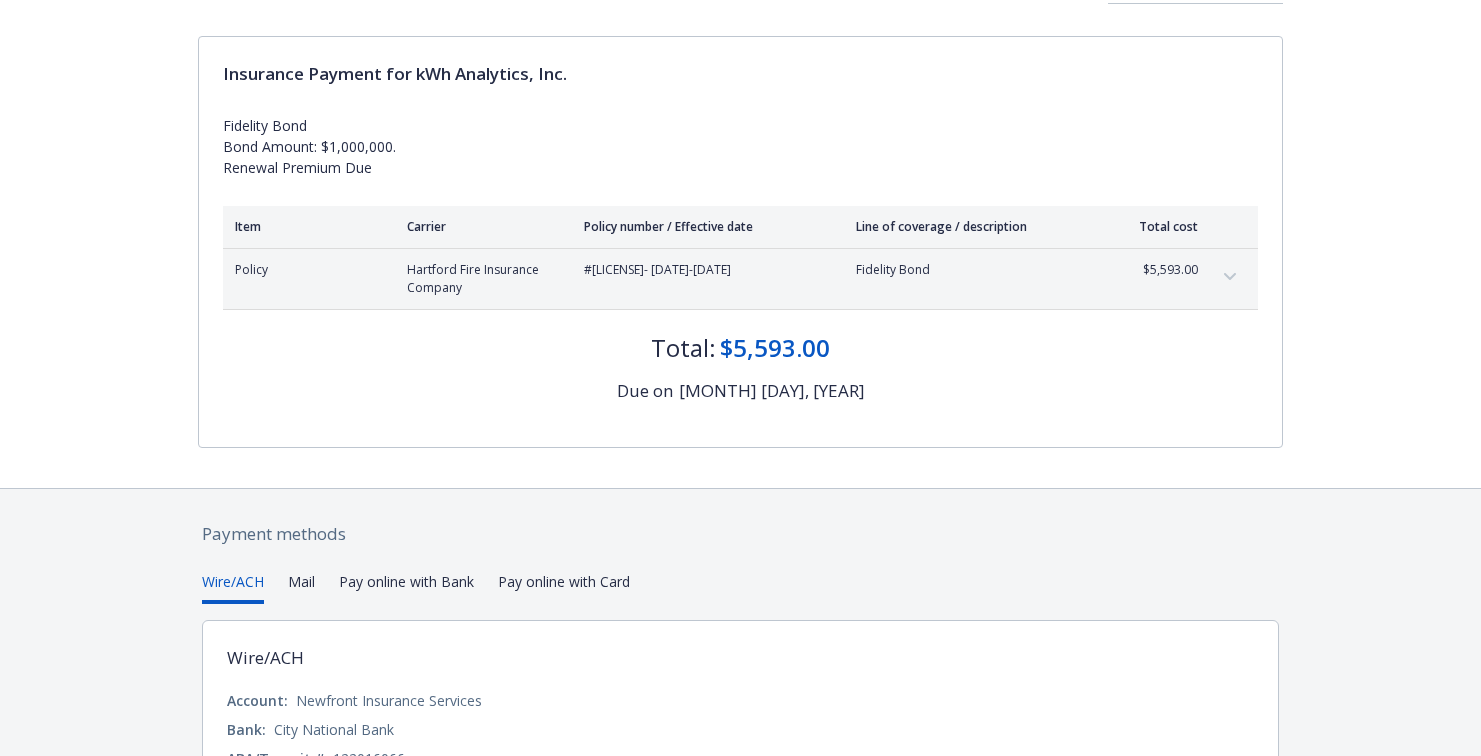 scroll, scrollTop: 0, scrollLeft: 0, axis: both 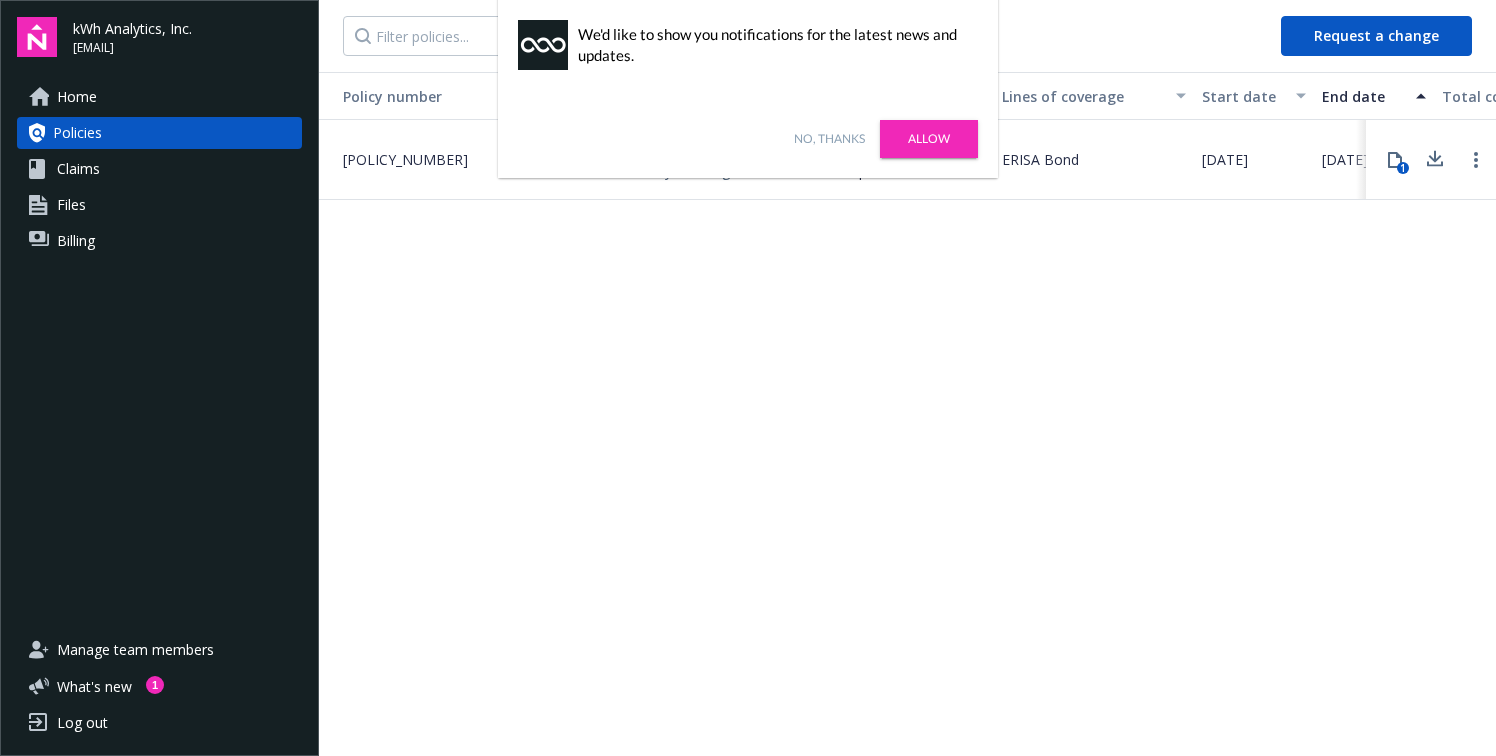 click on "Policy number Policy type Carrier Lines of coverage Start date End date Total cost Status Policy changes 57FA0338529 Fidelity Bond Fidelity Coverage Hartford Insurance Group ERISA Bond 06/28/2025 06/28/2026 $5,593.00 Active No changes 1" at bounding box center [907, 412] 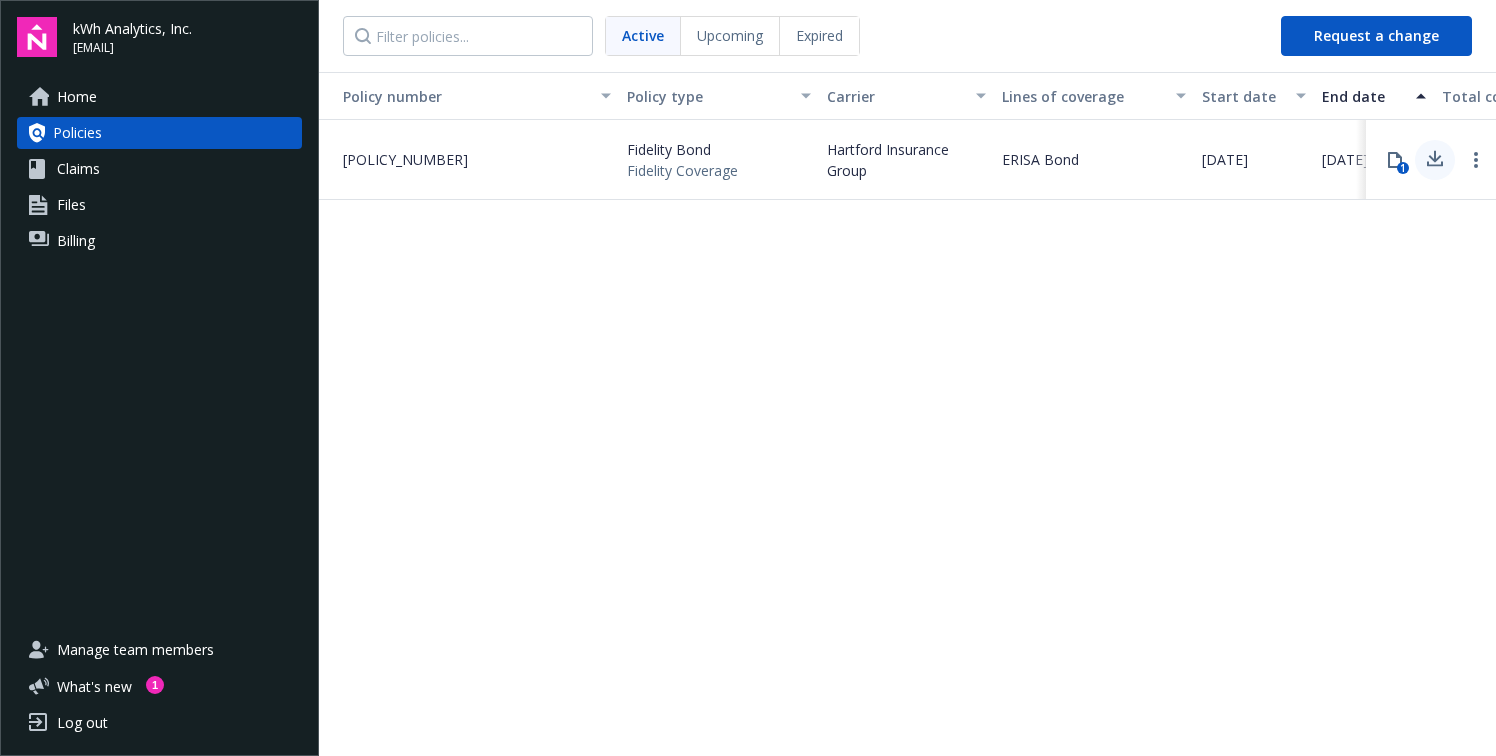 click 